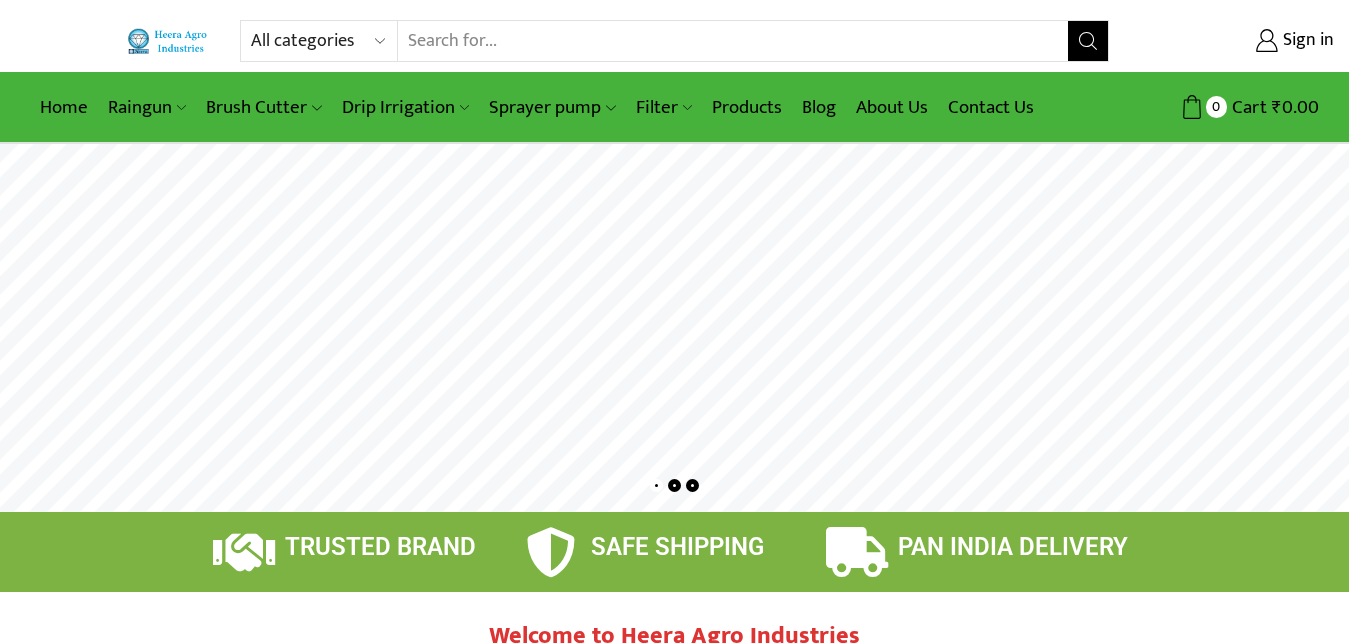 scroll, scrollTop: 0, scrollLeft: 0, axis: both 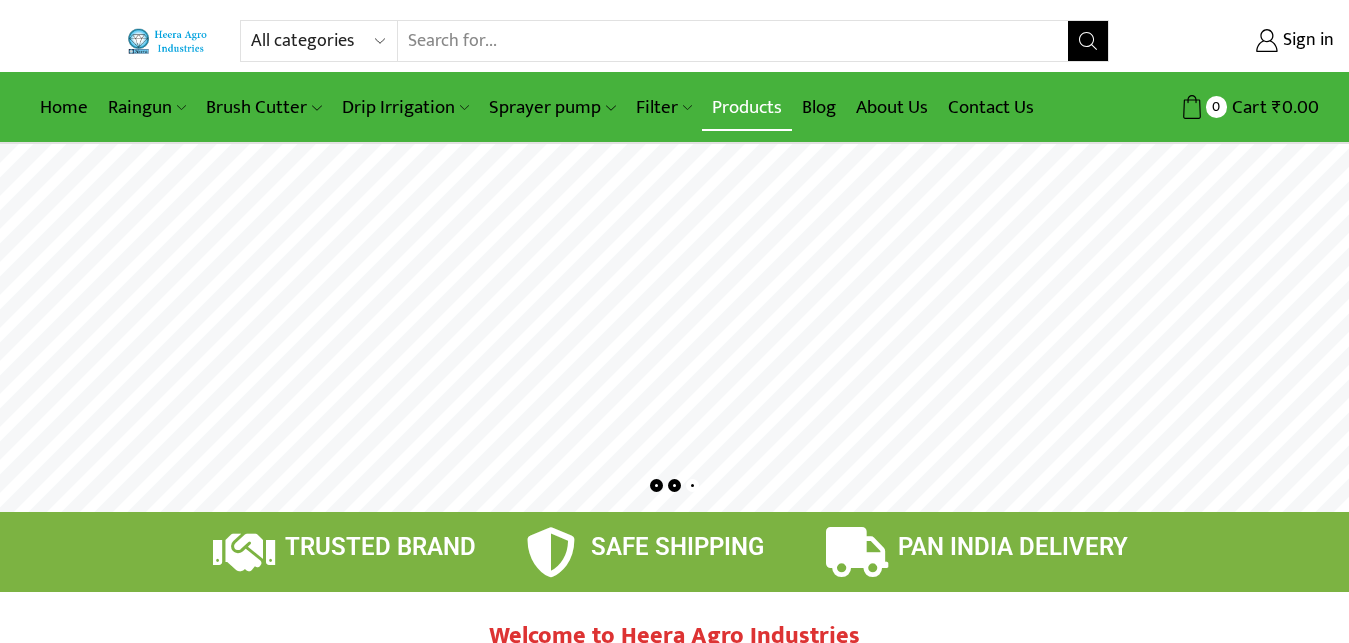 click on "Products" at bounding box center (747, 107) 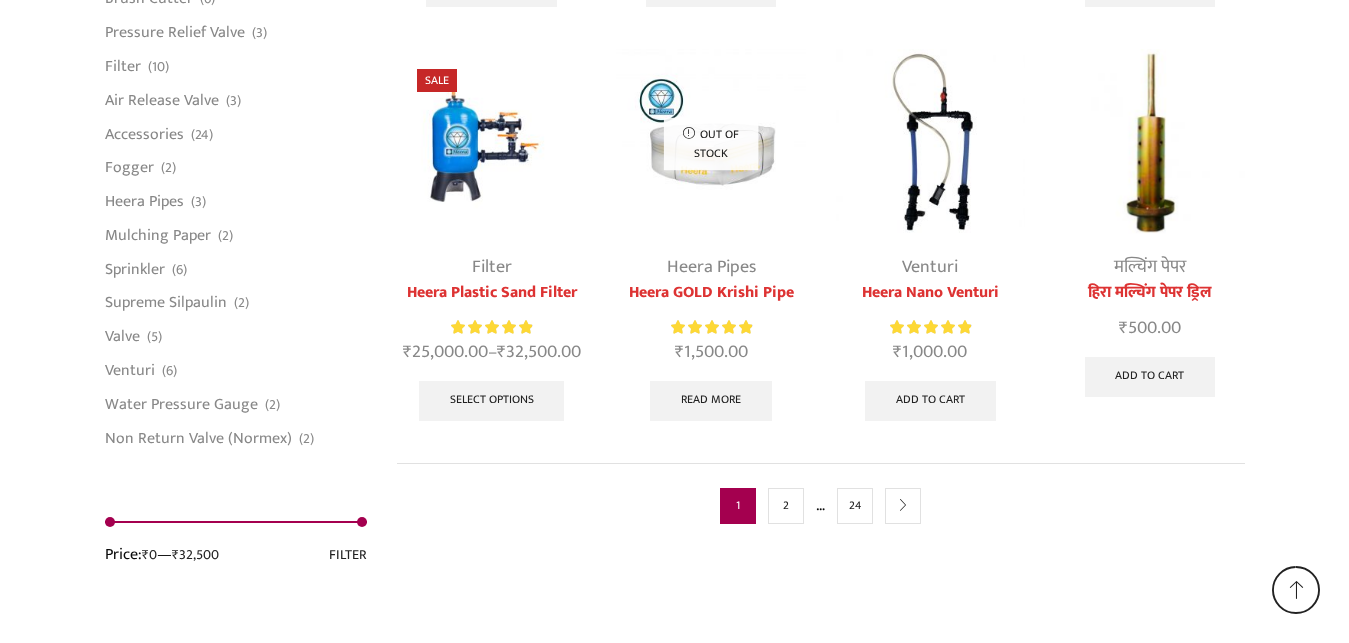 scroll, scrollTop: 5249, scrollLeft: 0, axis: vertical 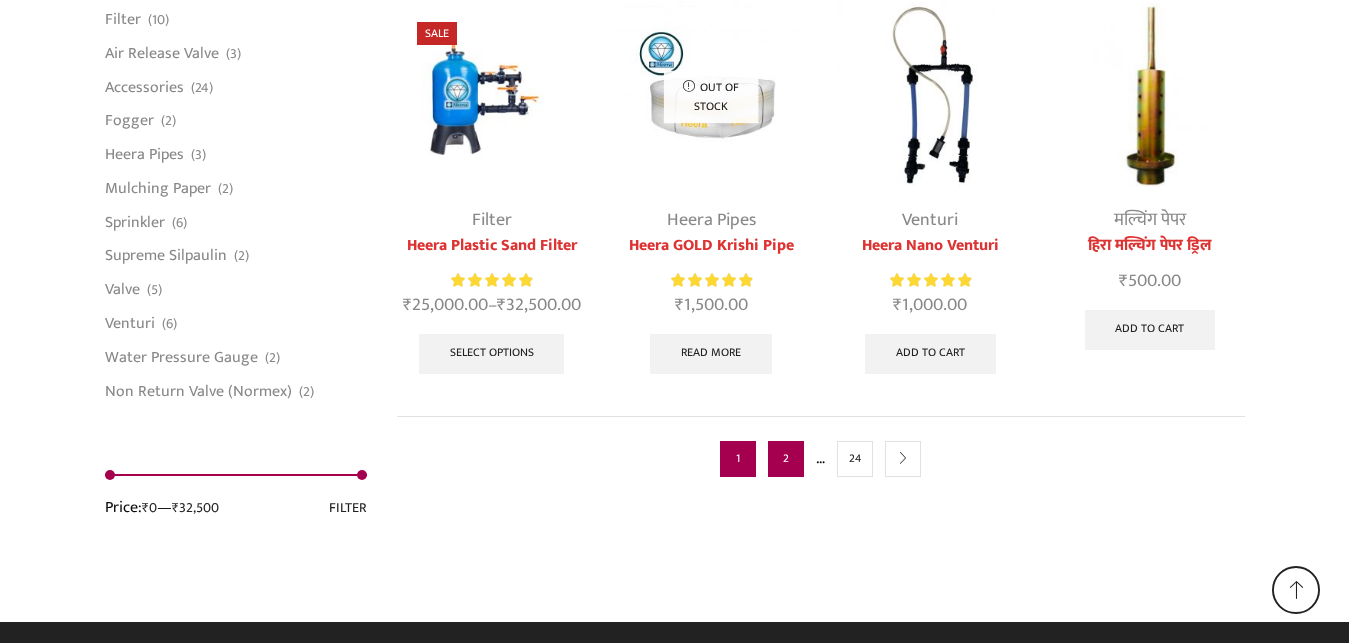click on "2" at bounding box center [786, 459] 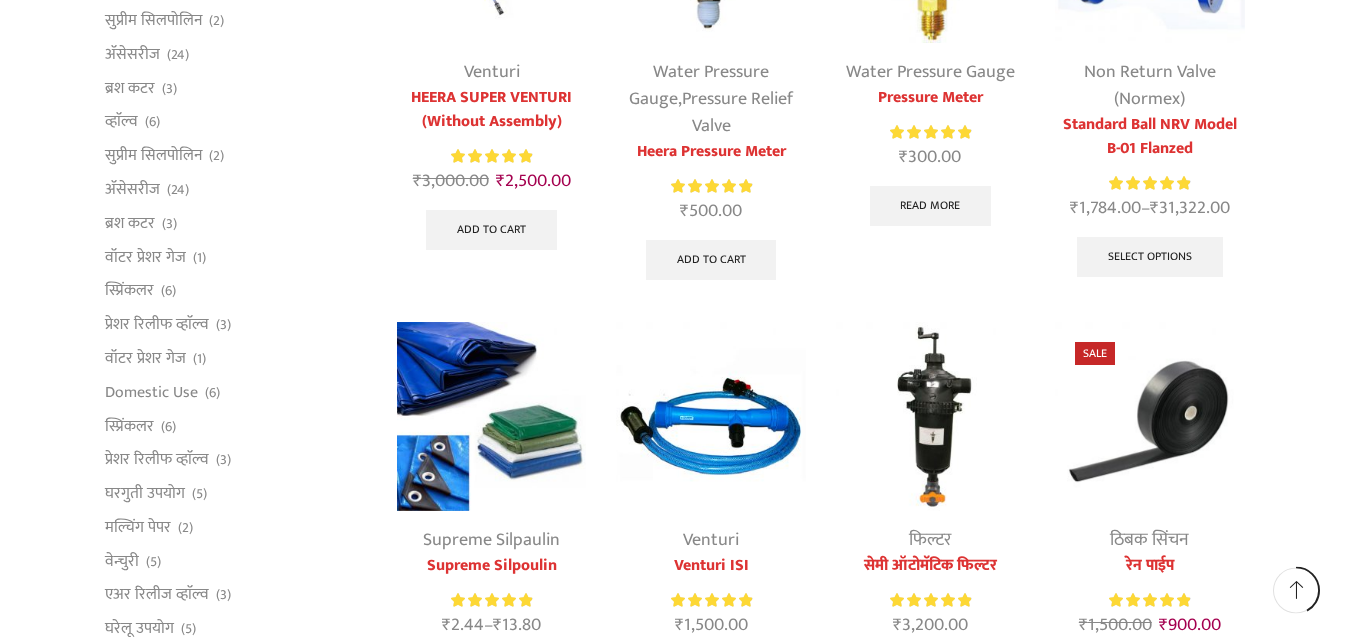 scroll, scrollTop: 918, scrollLeft: 0, axis: vertical 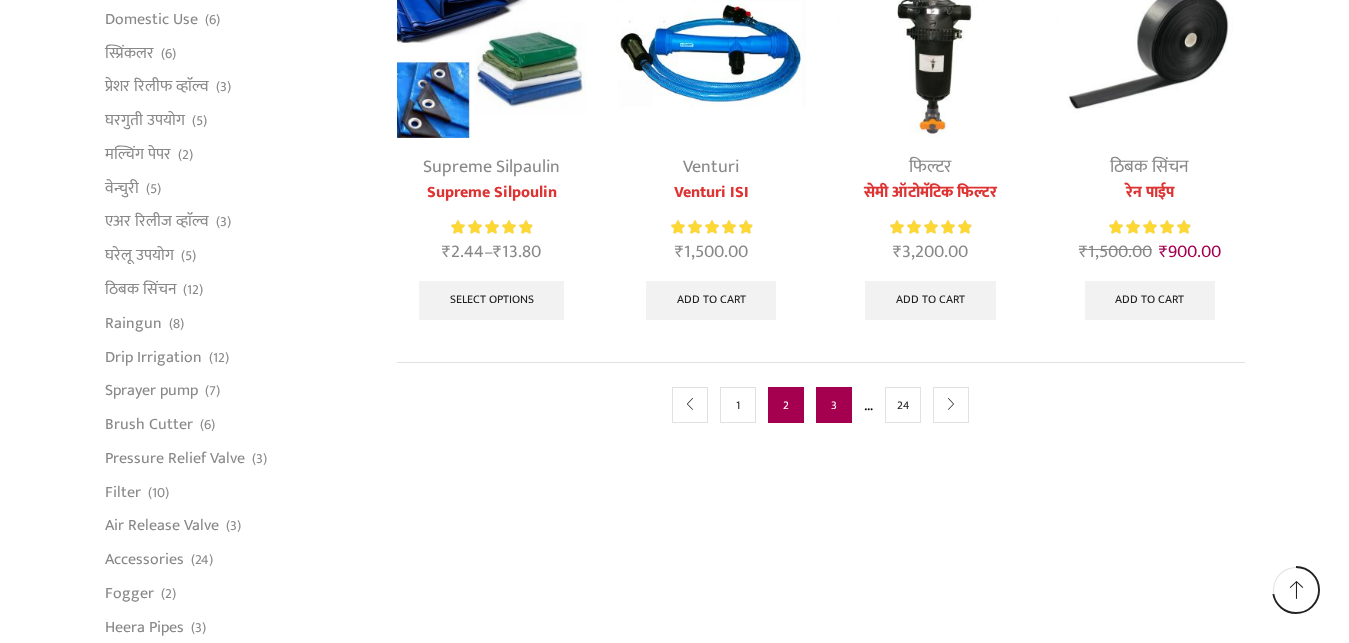 click on "3" at bounding box center (834, 405) 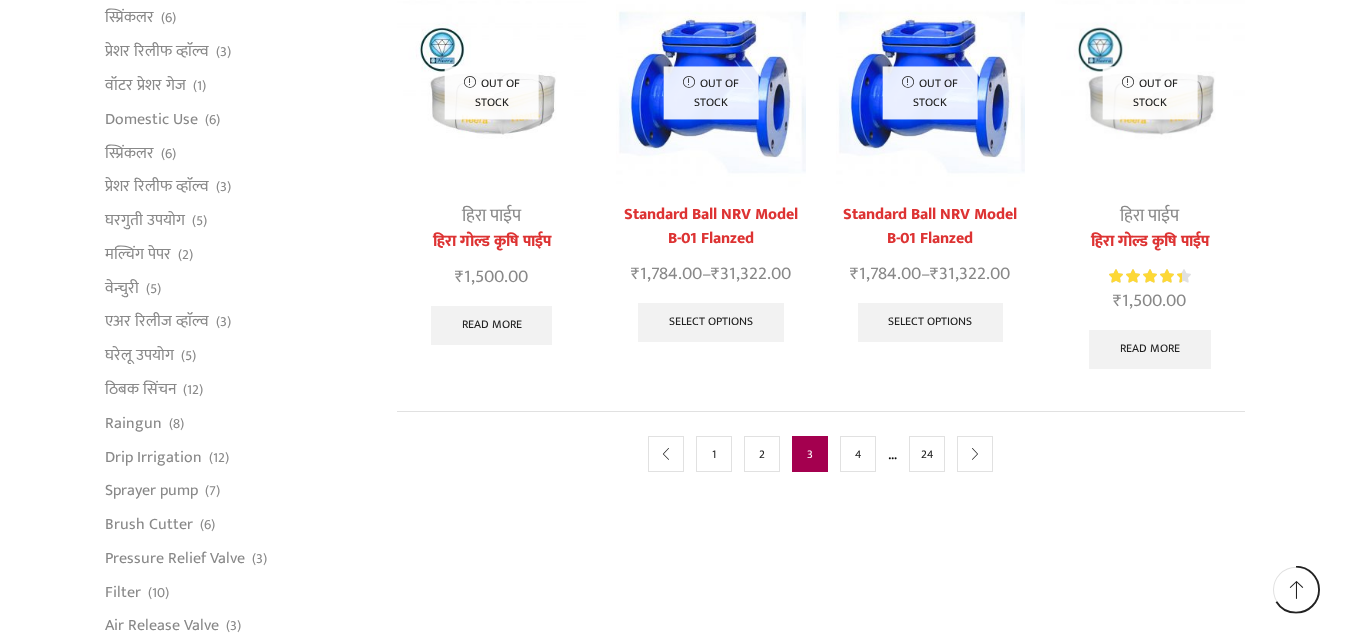 scroll, scrollTop: 1224, scrollLeft: 0, axis: vertical 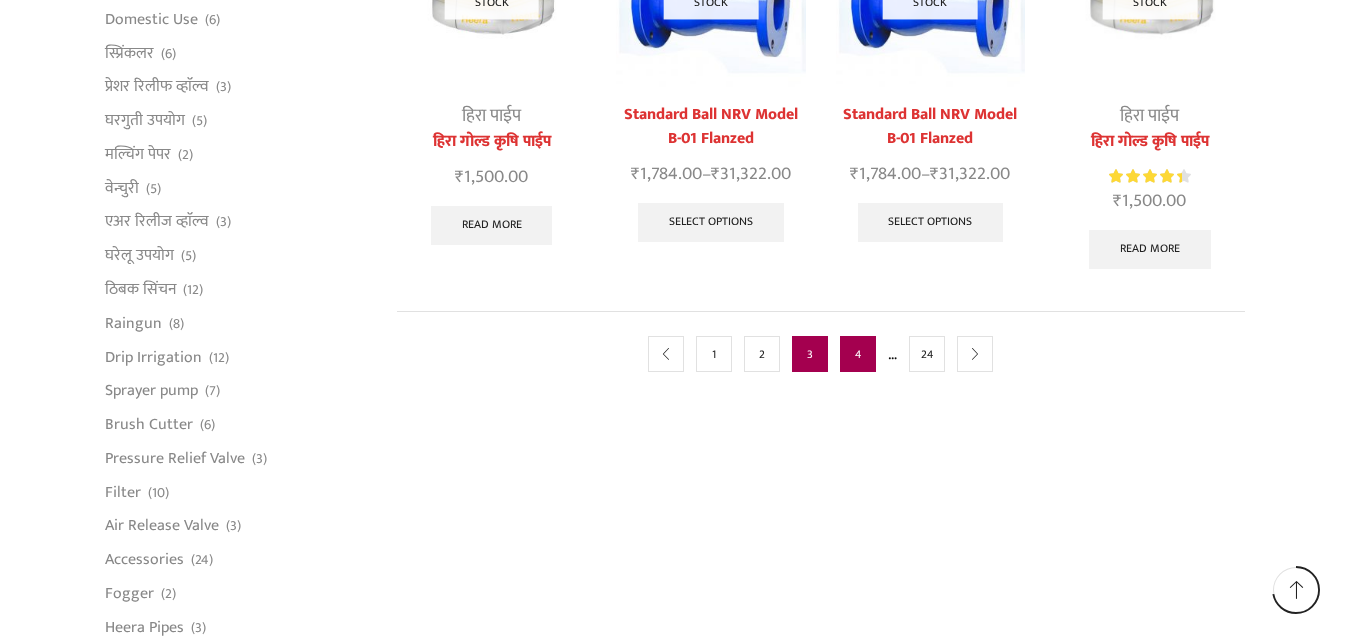 click on "4" at bounding box center (858, 354) 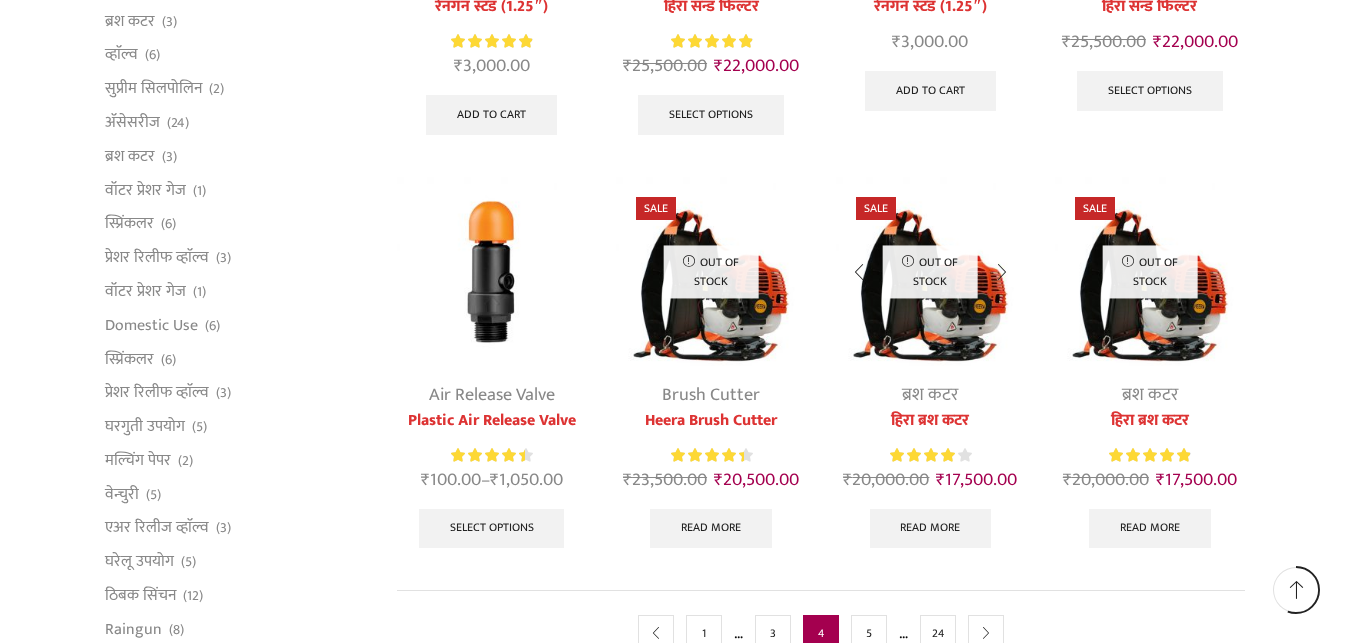 scroll, scrollTop: 1122, scrollLeft: 0, axis: vertical 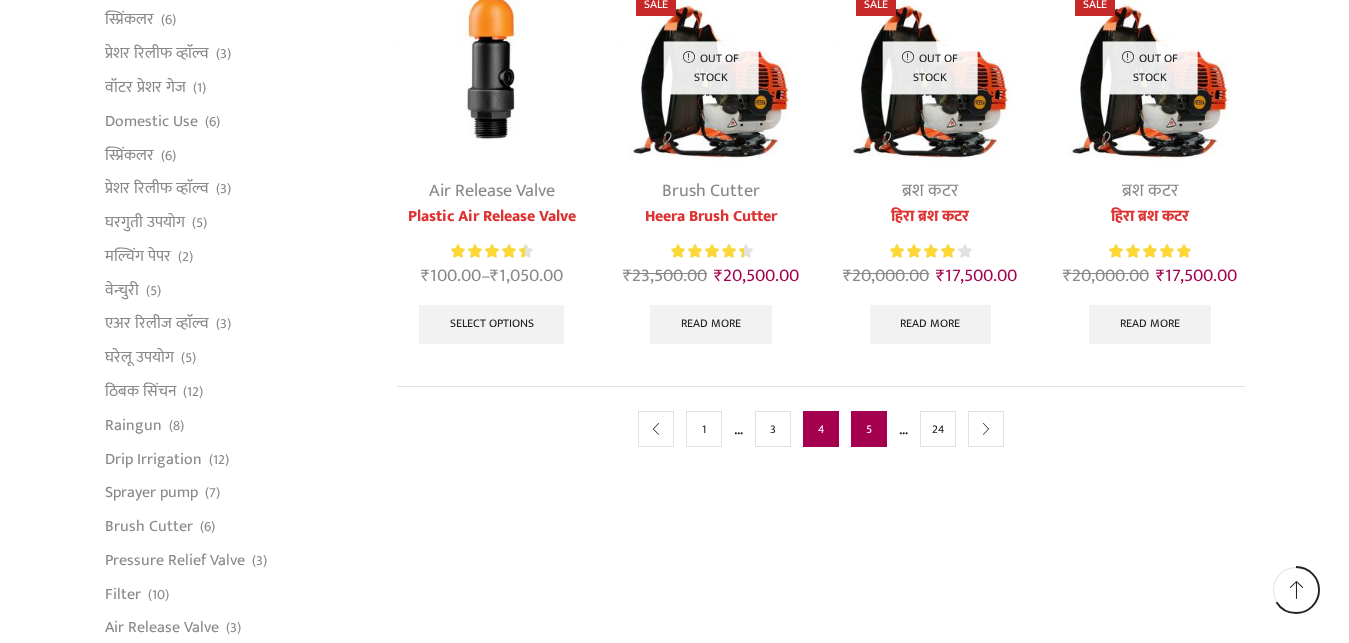 click on "5" at bounding box center (869, 429) 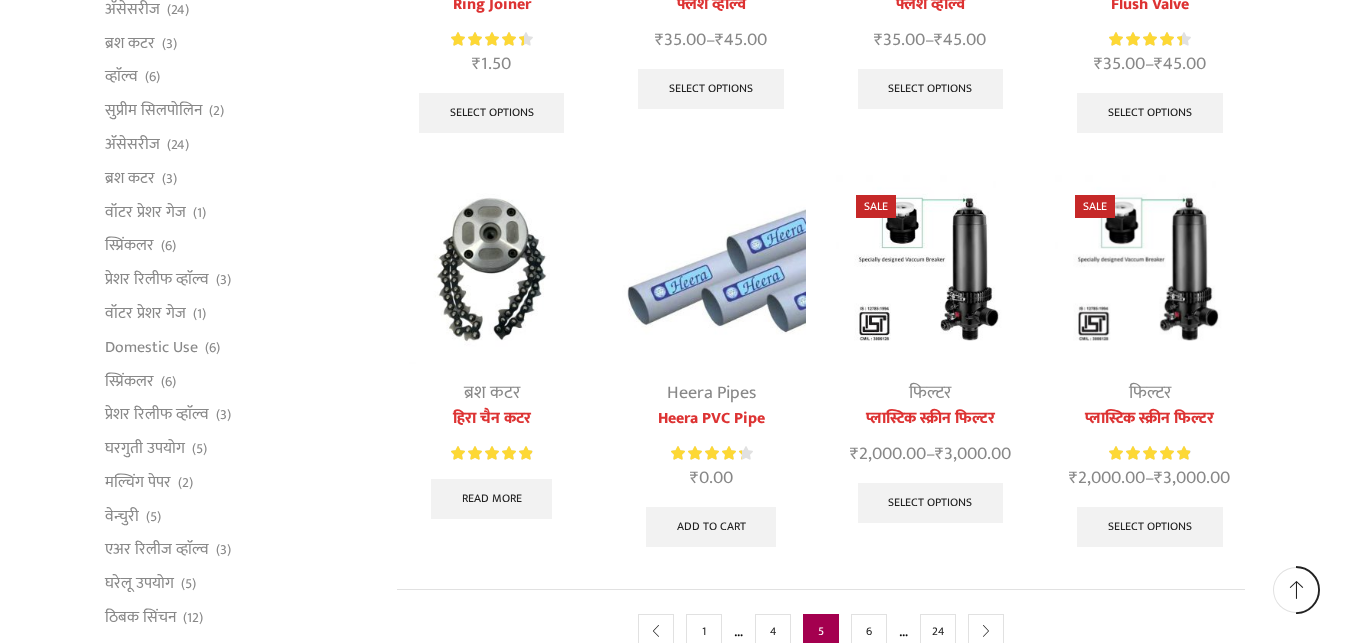 scroll, scrollTop: 918, scrollLeft: 0, axis: vertical 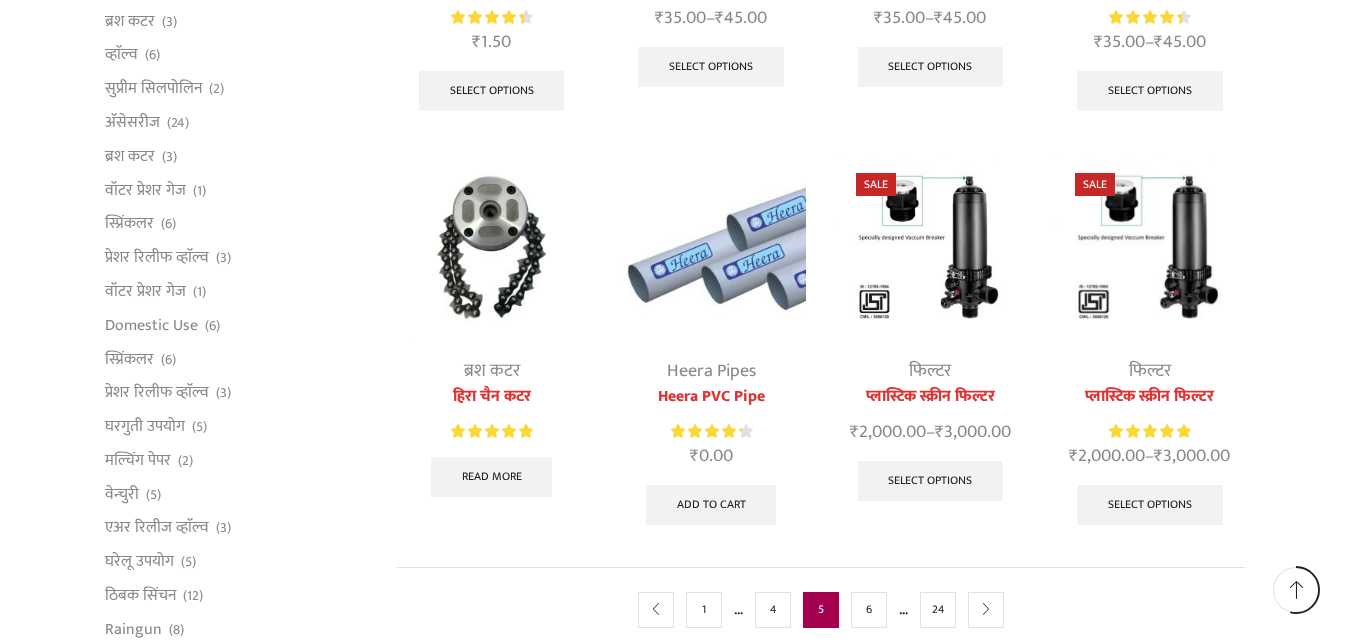 click at bounding box center [491, 247] 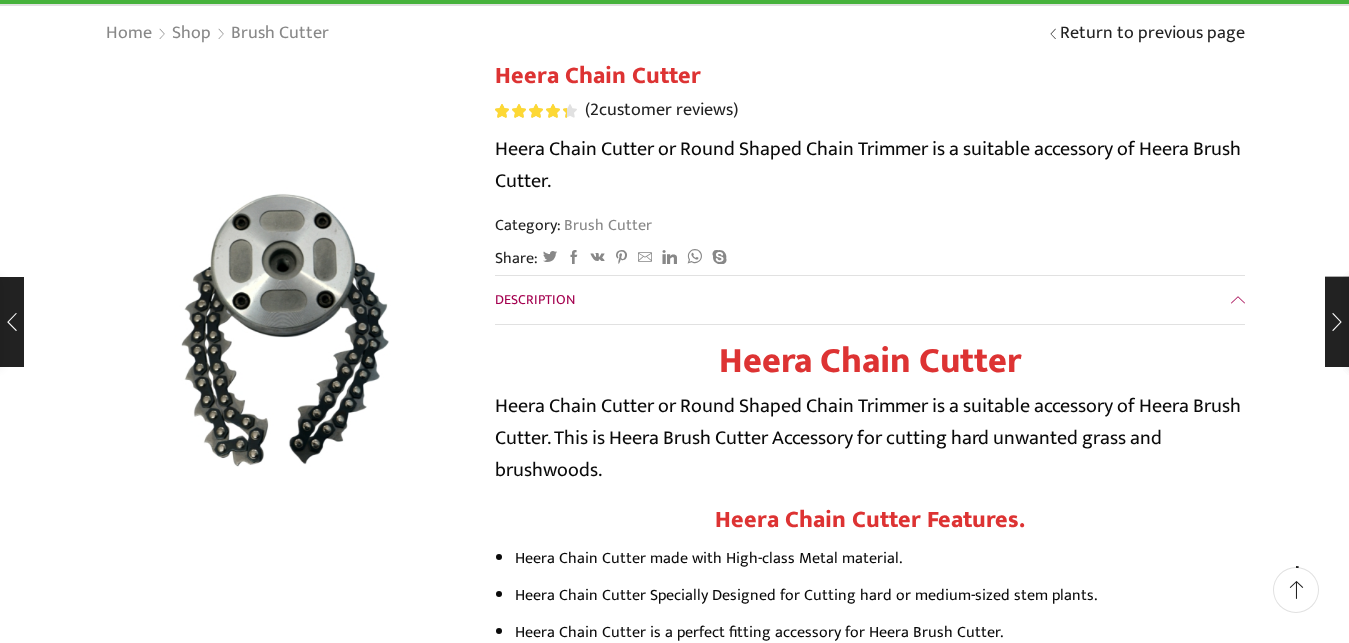 scroll, scrollTop: 0, scrollLeft: 0, axis: both 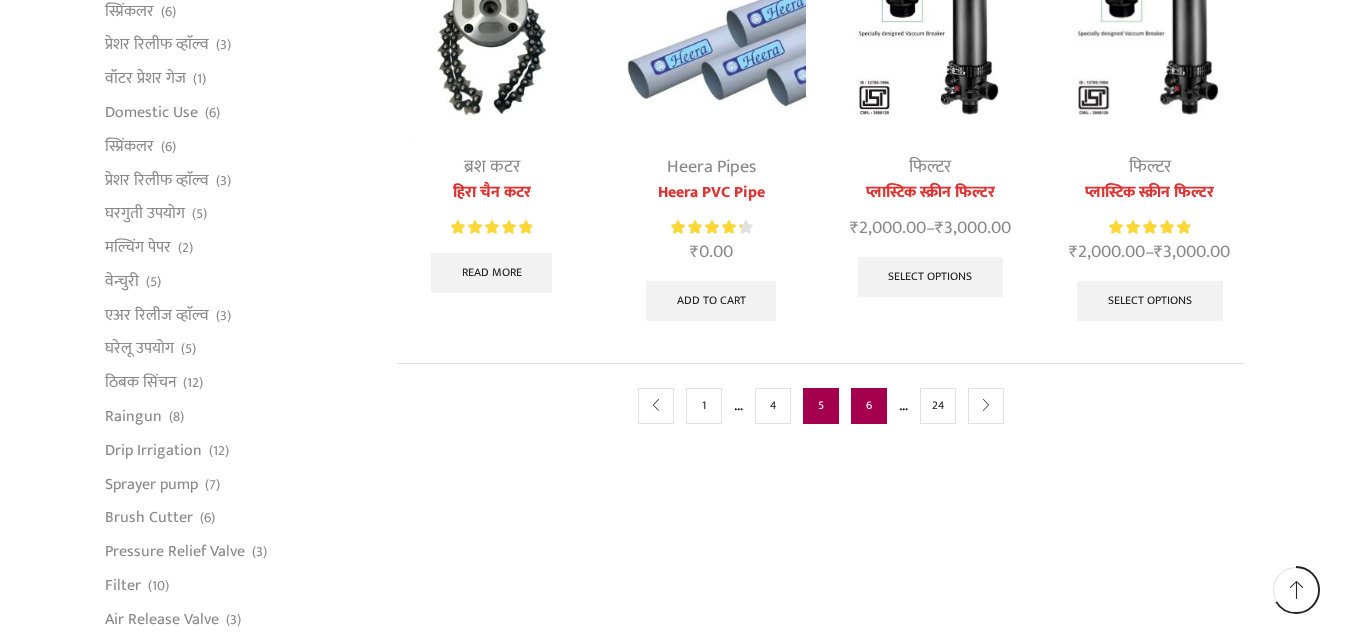click on "6" at bounding box center (869, 406) 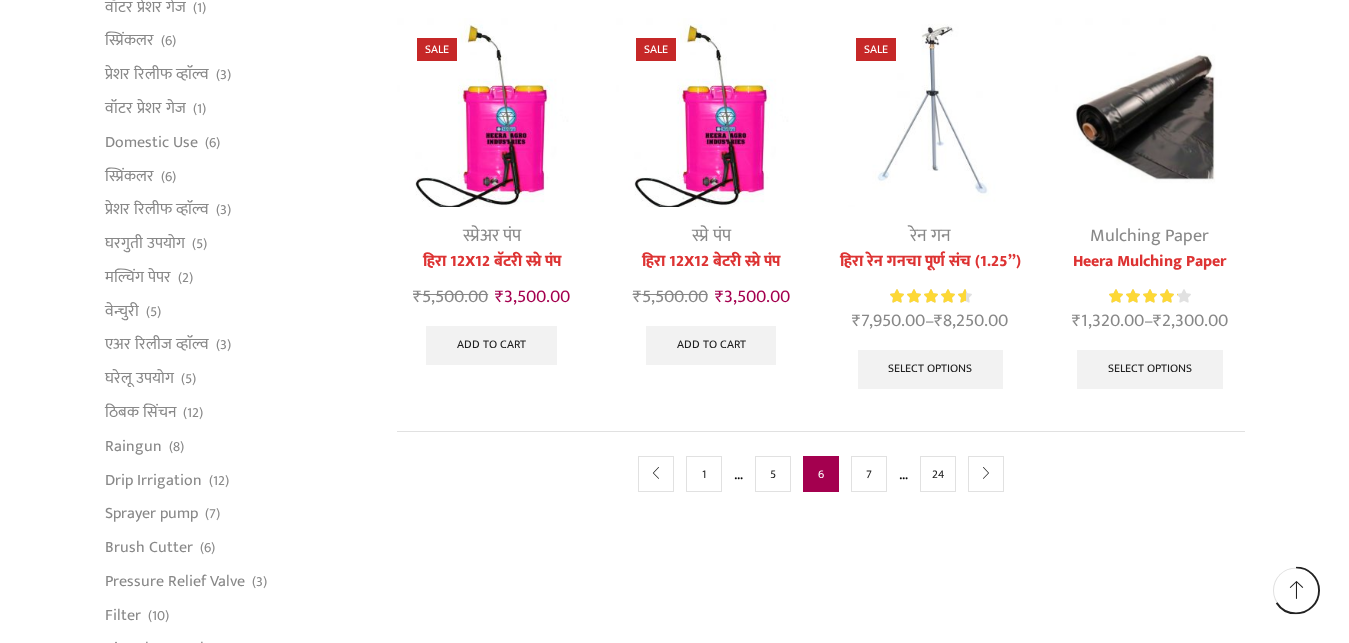 scroll, scrollTop: 1122, scrollLeft: 0, axis: vertical 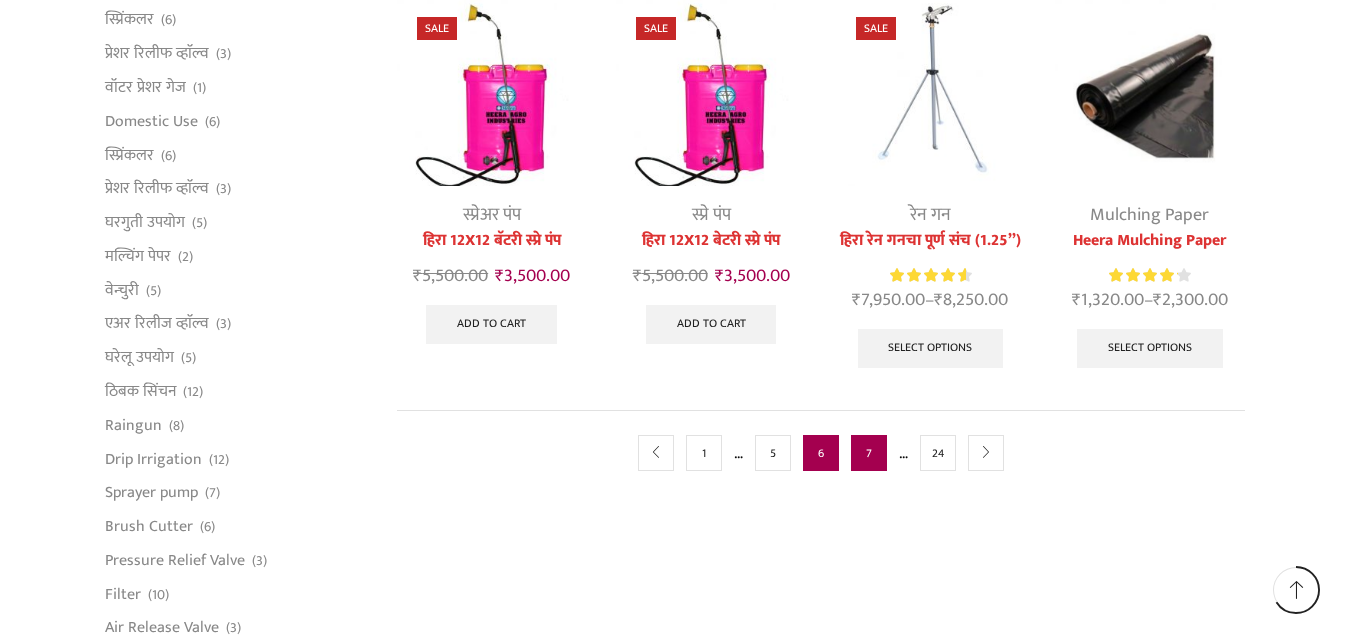 click on "7" at bounding box center (869, 453) 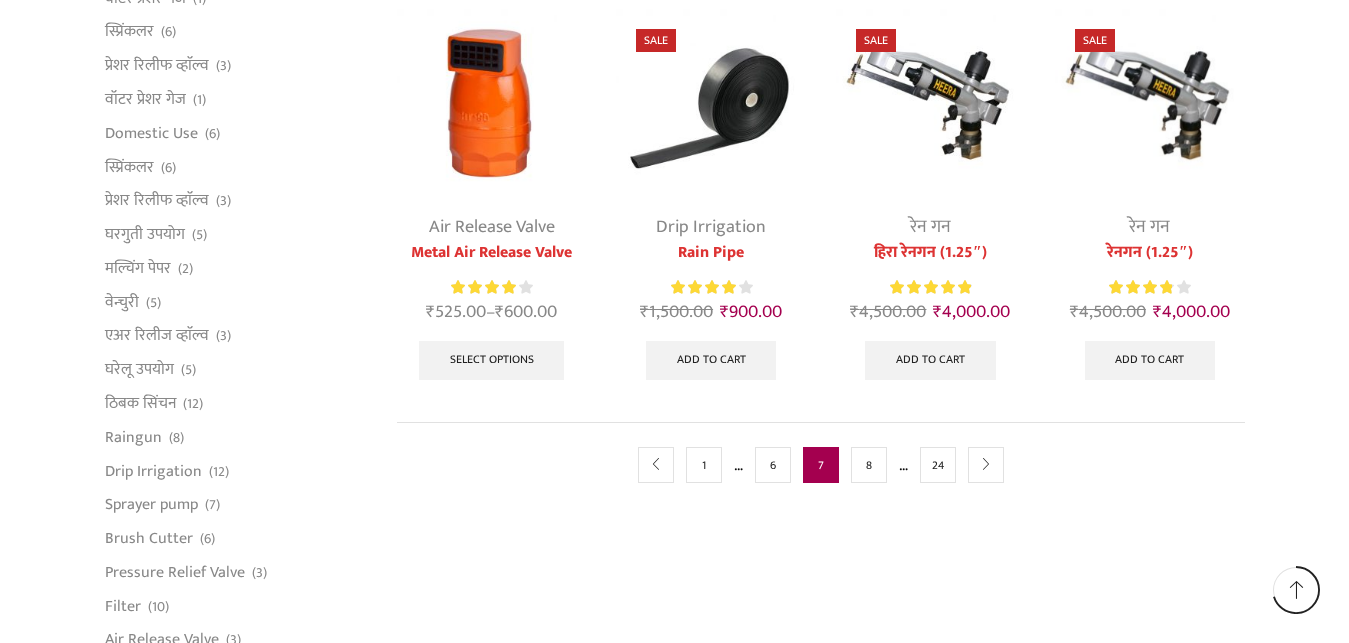 scroll, scrollTop: 1224, scrollLeft: 0, axis: vertical 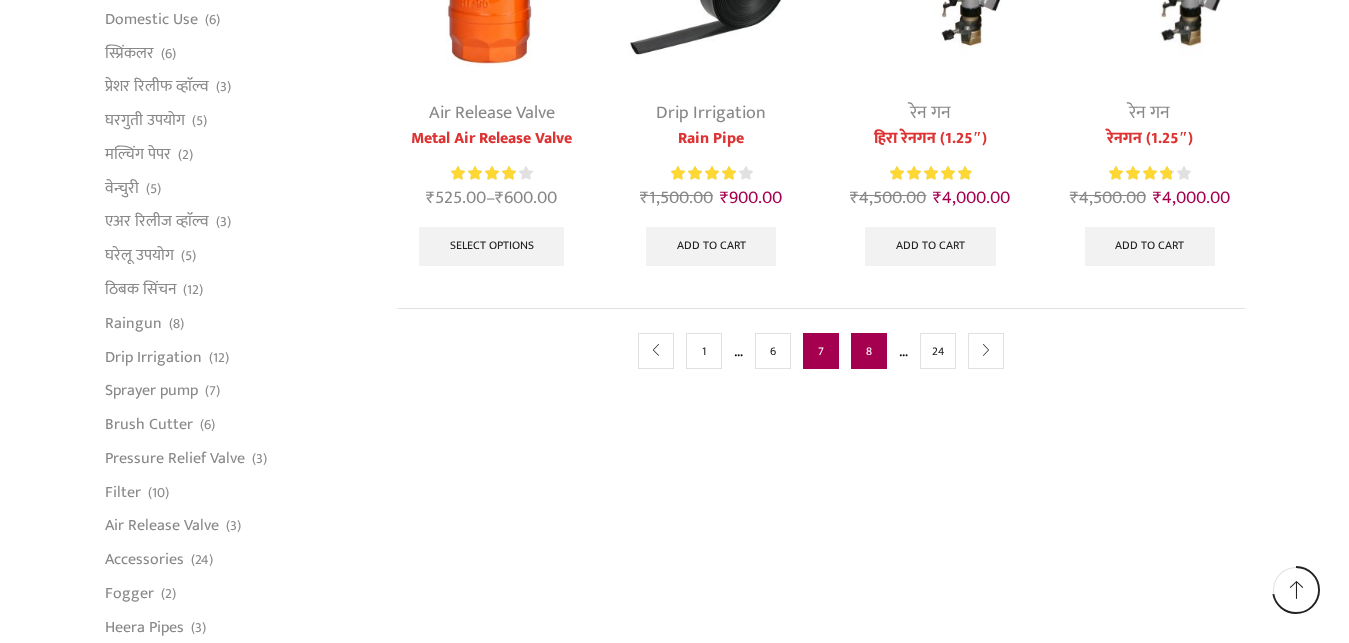 click on "8" at bounding box center [869, 351] 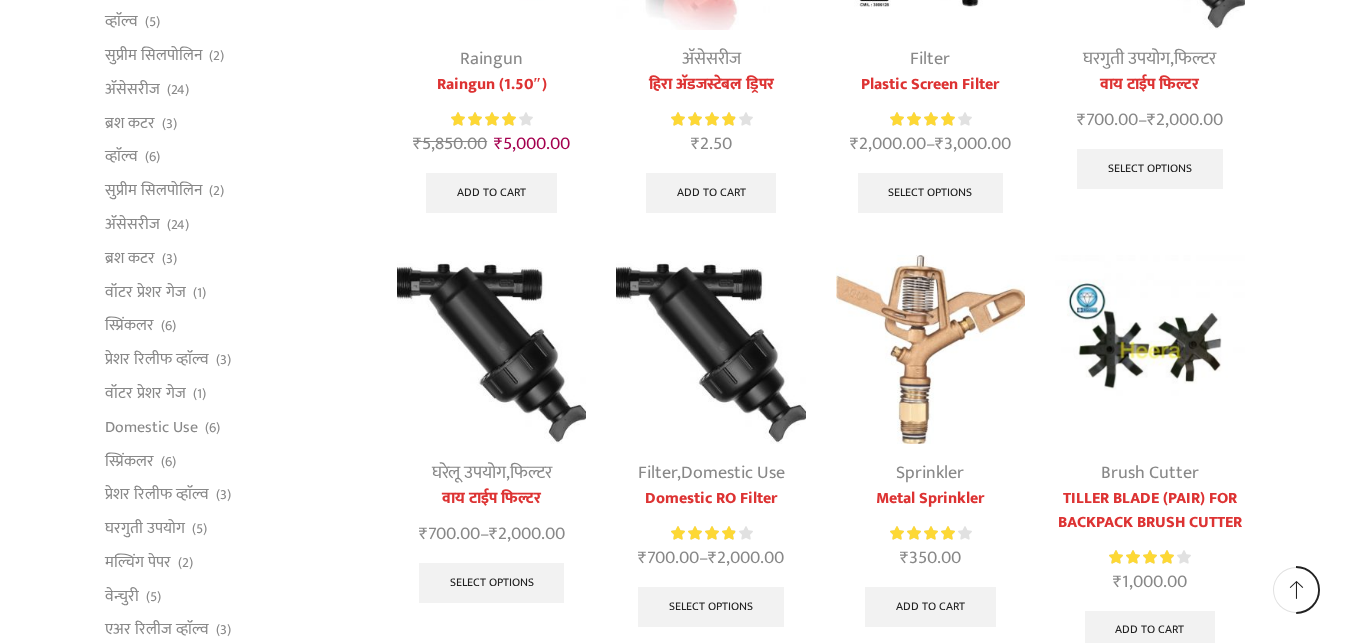 scroll, scrollTop: 1020, scrollLeft: 0, axis: vertical 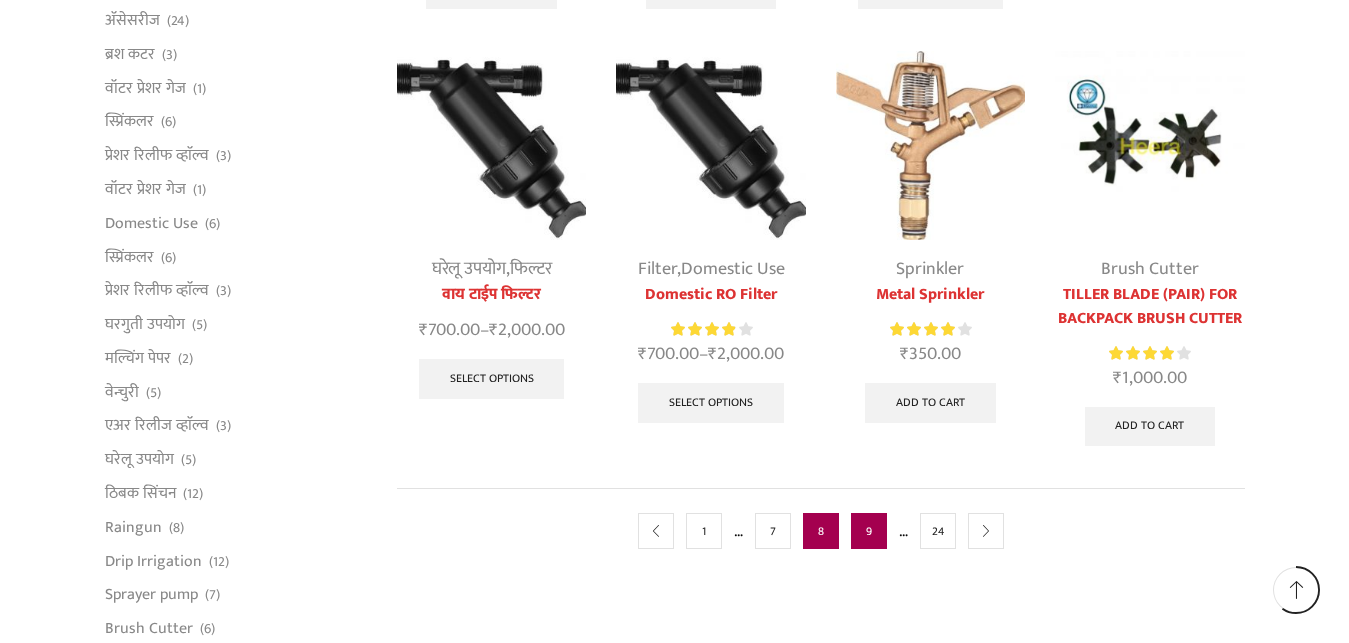 click on "9" at bounding box center [869, 531] 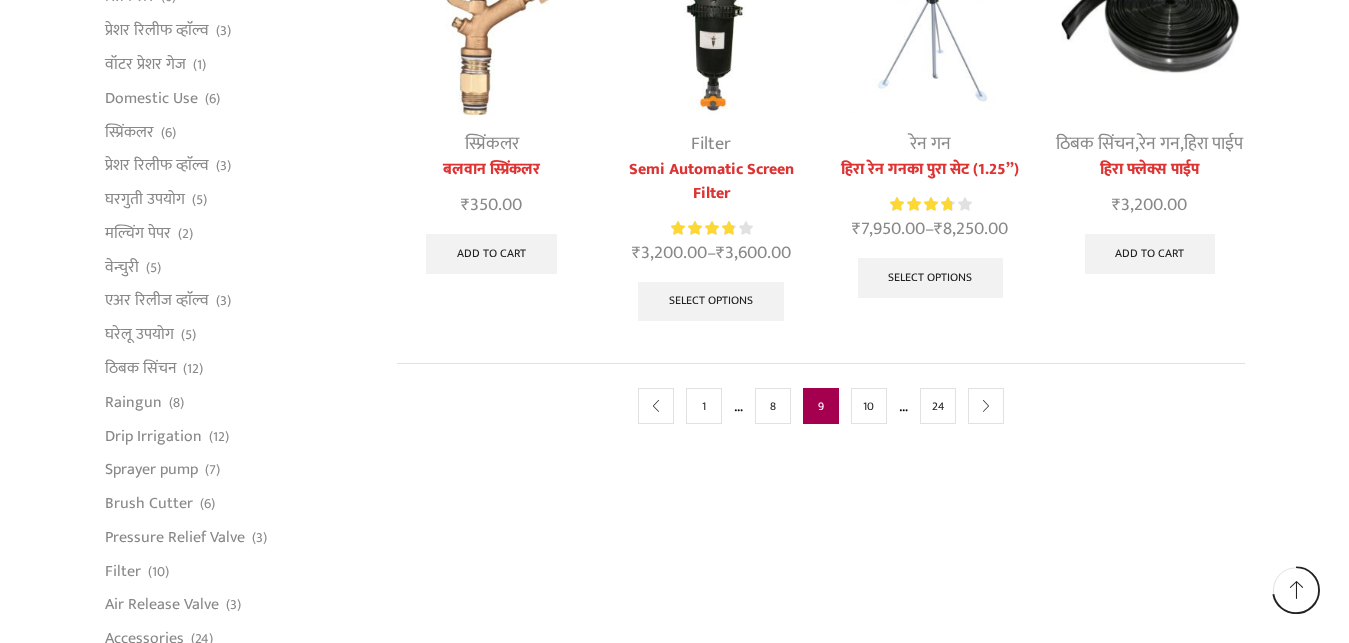 scroll, scrollTop: 1224, scrollLeft: 0, axis: vertical 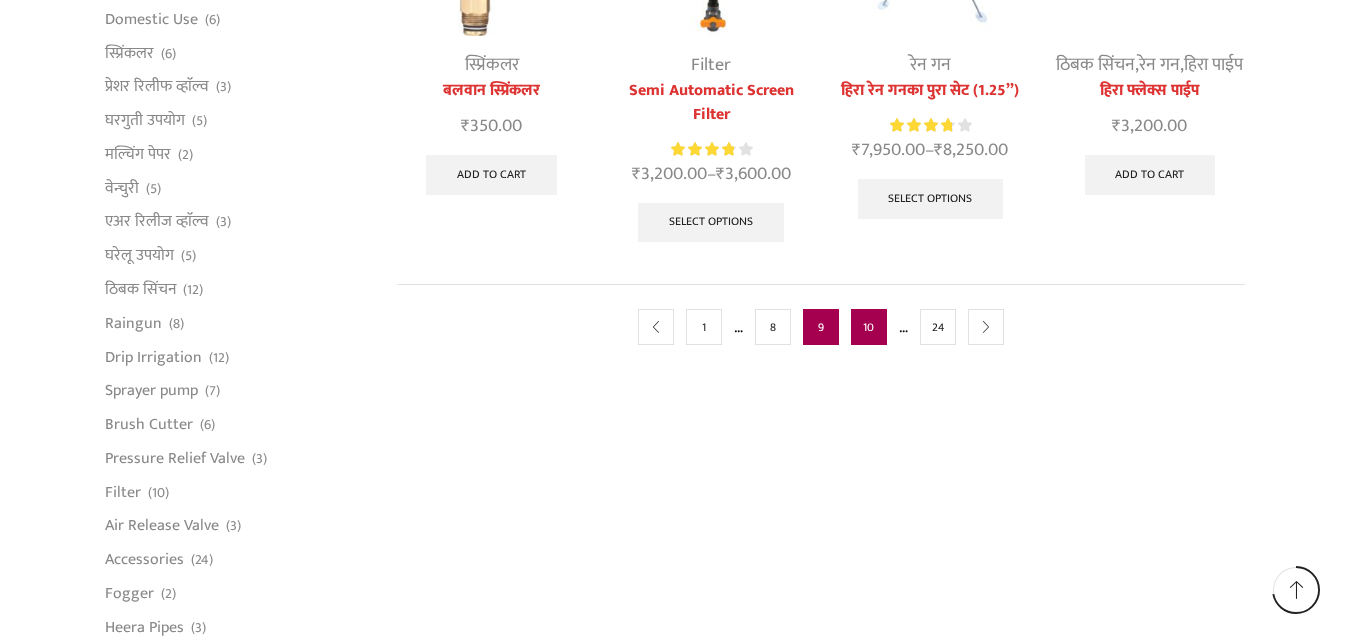 click on "10" at bounding box center [869, 327] 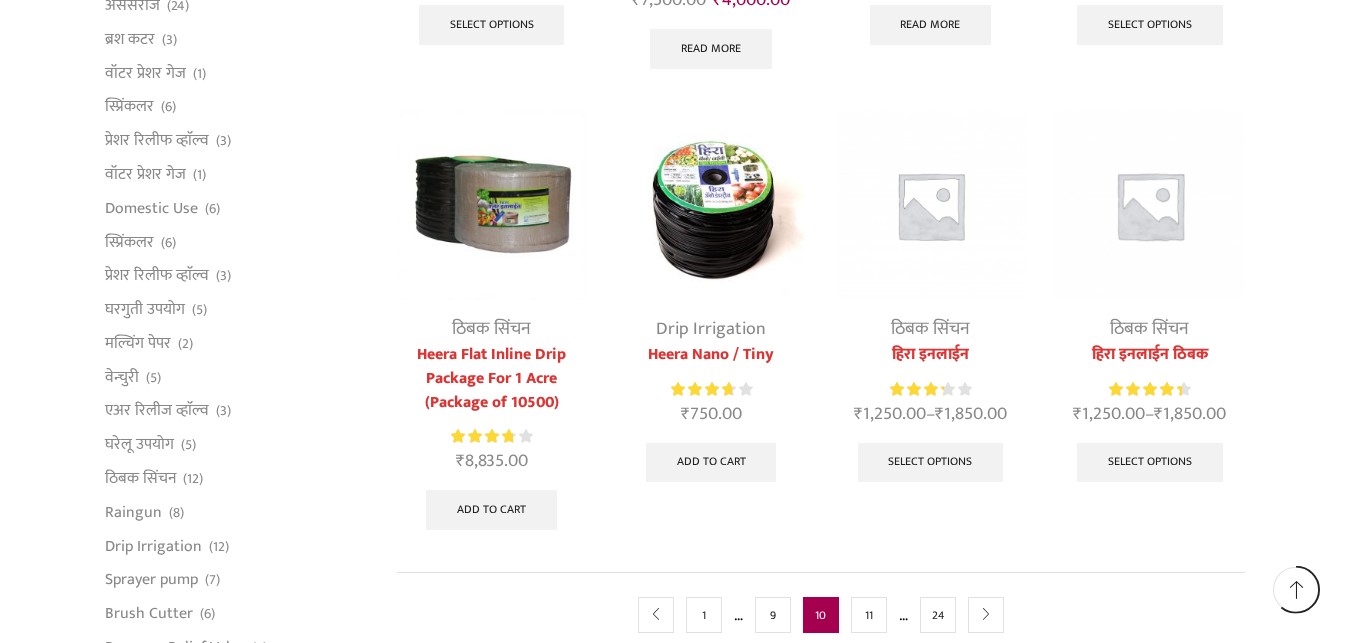 scroll, scrollTop: 1122, scrollLeft: 0, axis: vertical 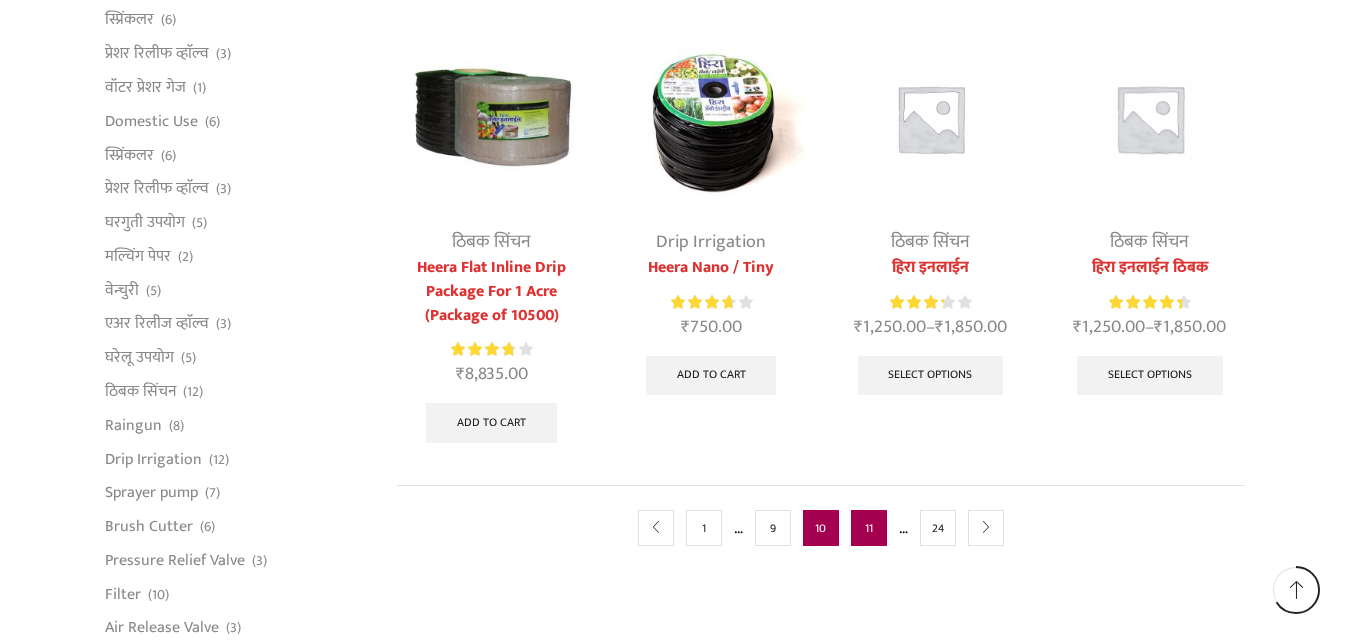 click on "11" at bounding box center [869, 528] 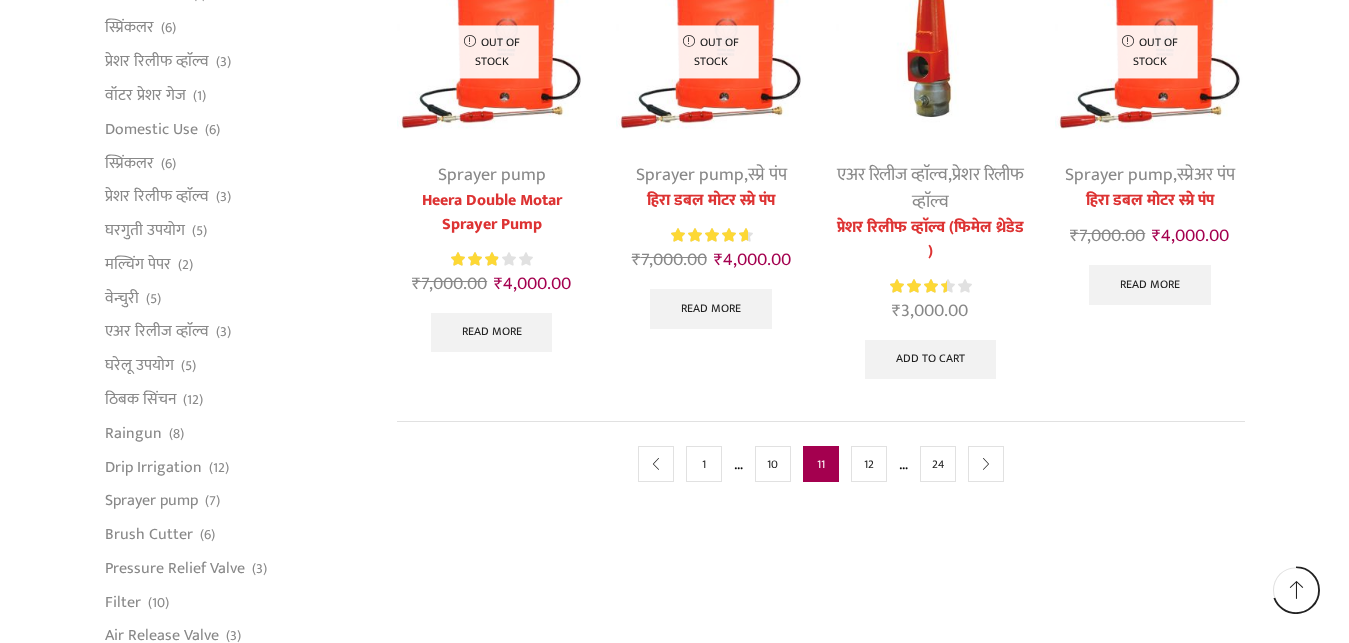scroll, scrollTop: 1224, scrollLeft: 0, axis: vertical 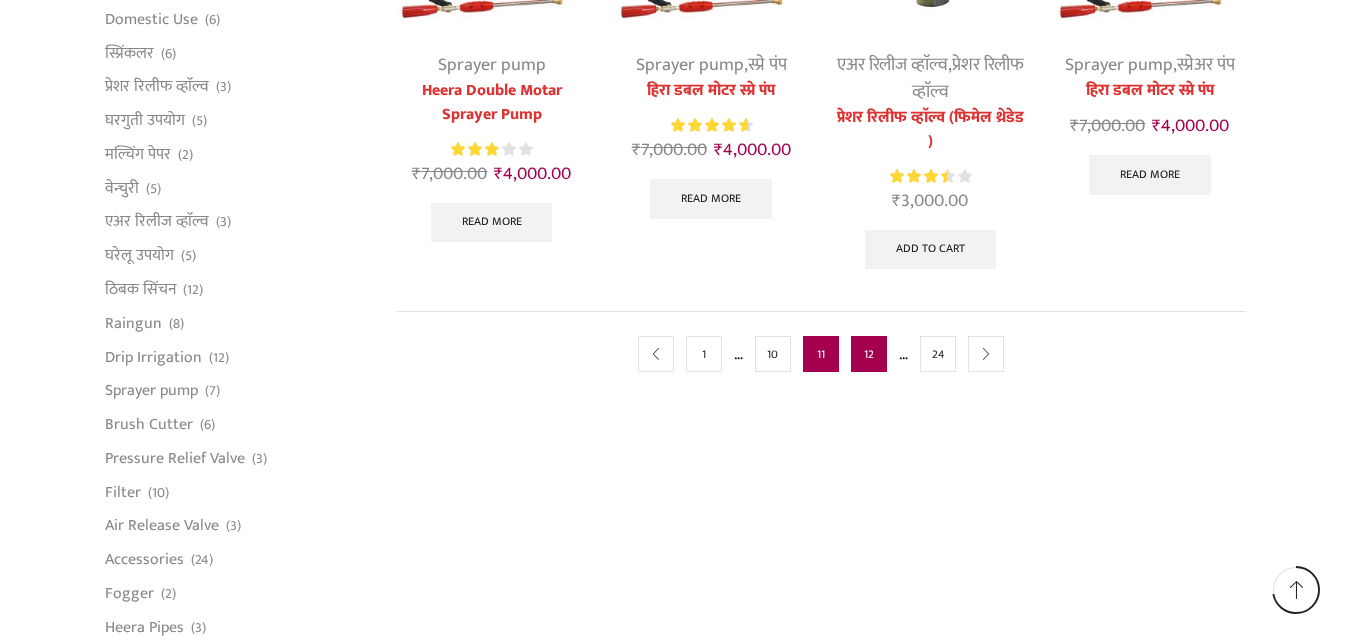click on "12" at bounding box center (869, 354) 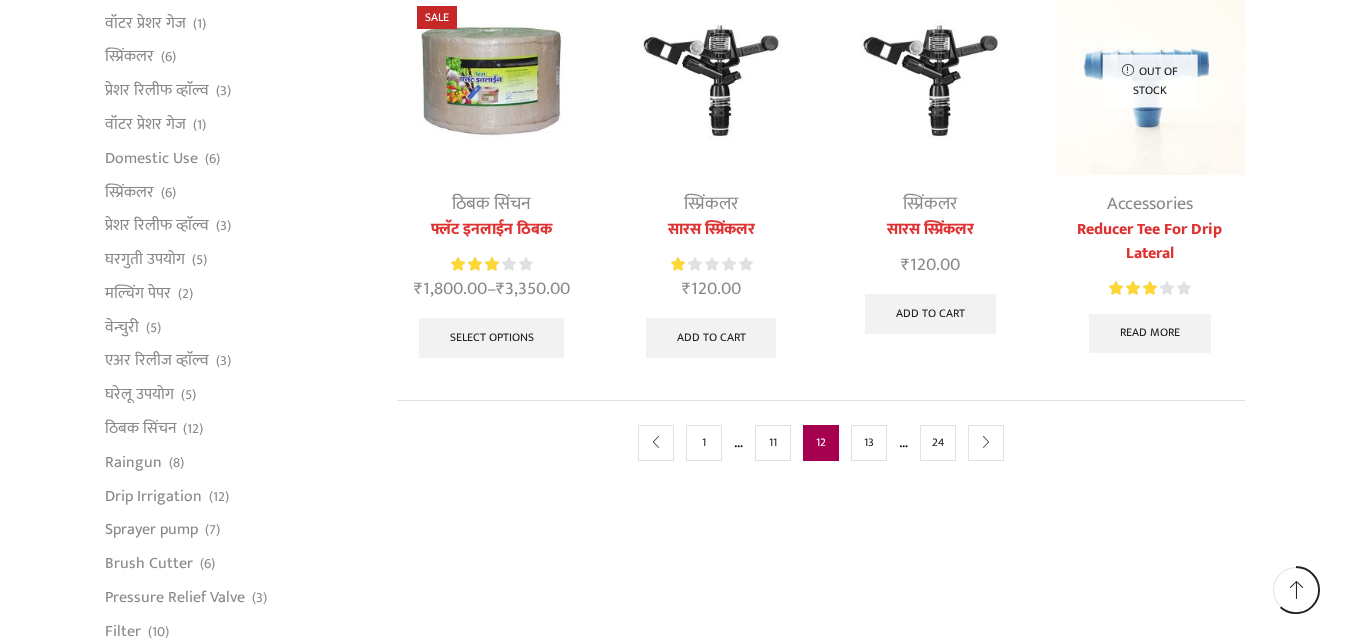 scroll, scrollTop: 1122, scrollLeft: 0, axis: vertical 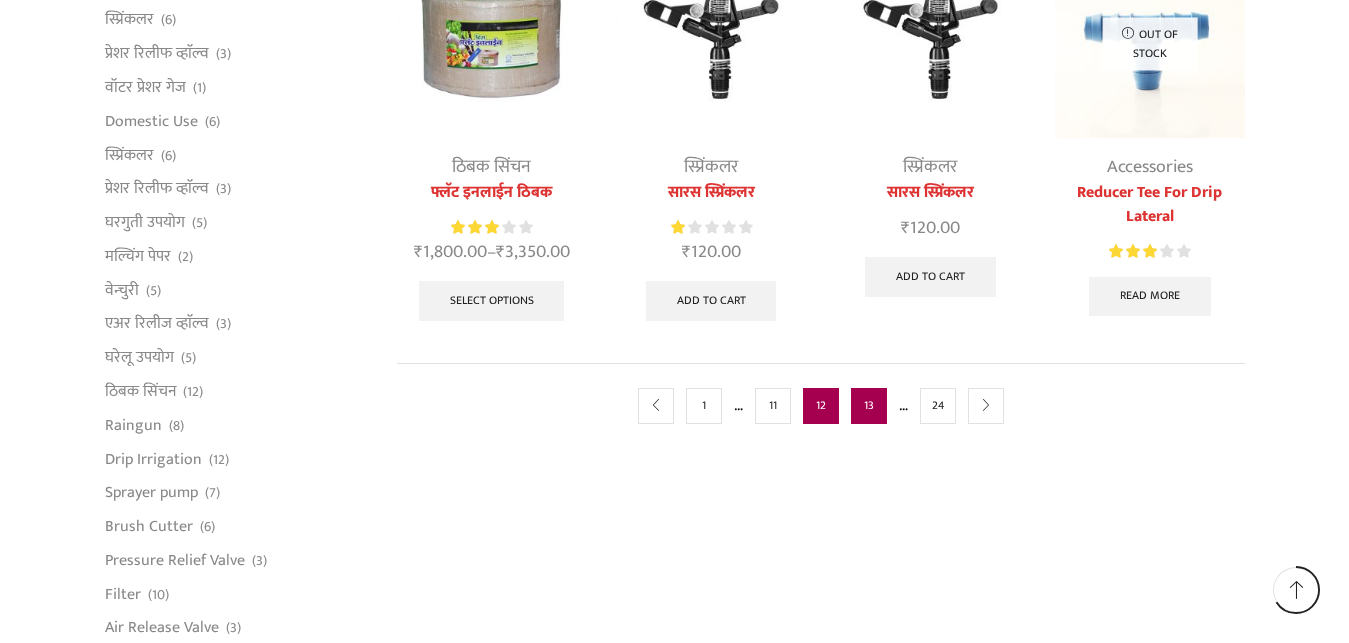 click on "13" at bounding box center [869, 406] 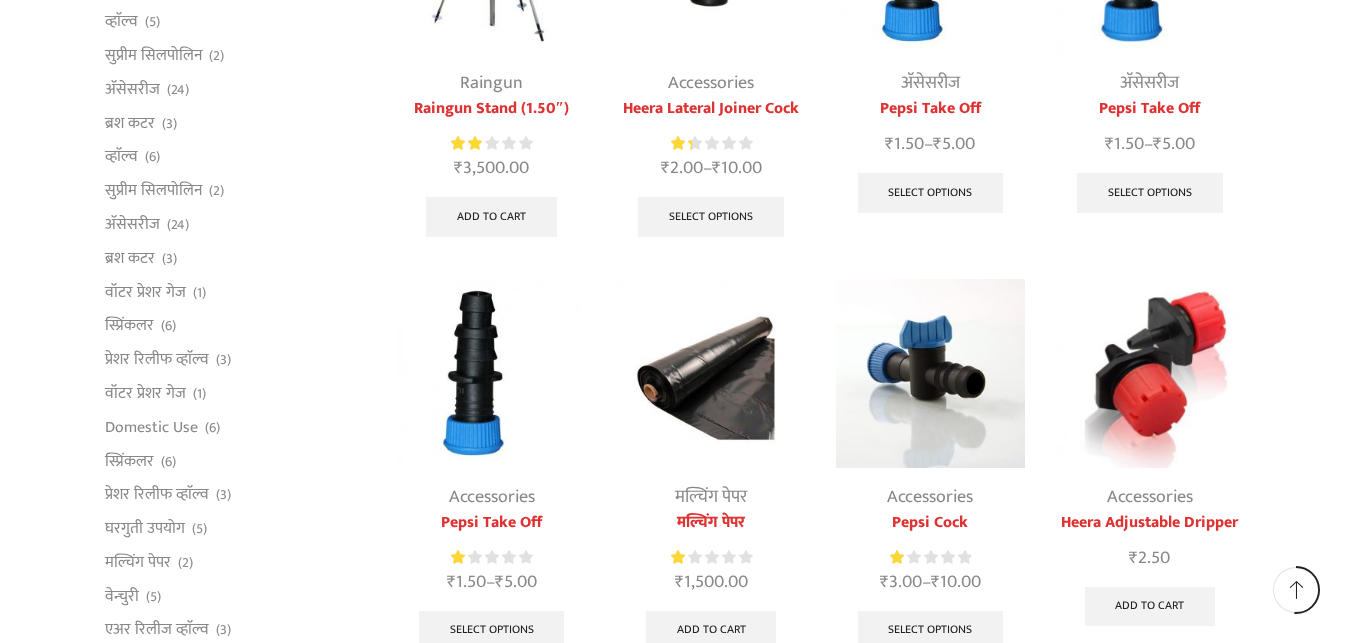 scroll, scrollTop: 1122, scrollLeft: 0, axis: vertical 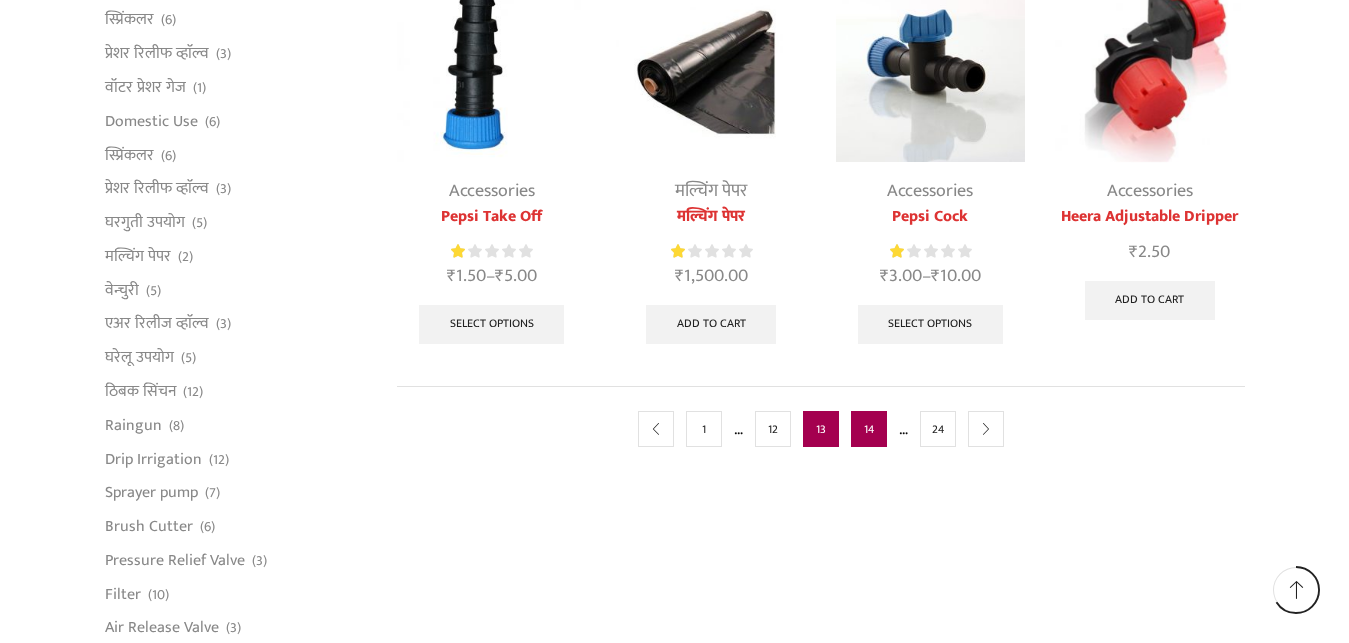 click on "14" at bounding box center [869, 429] 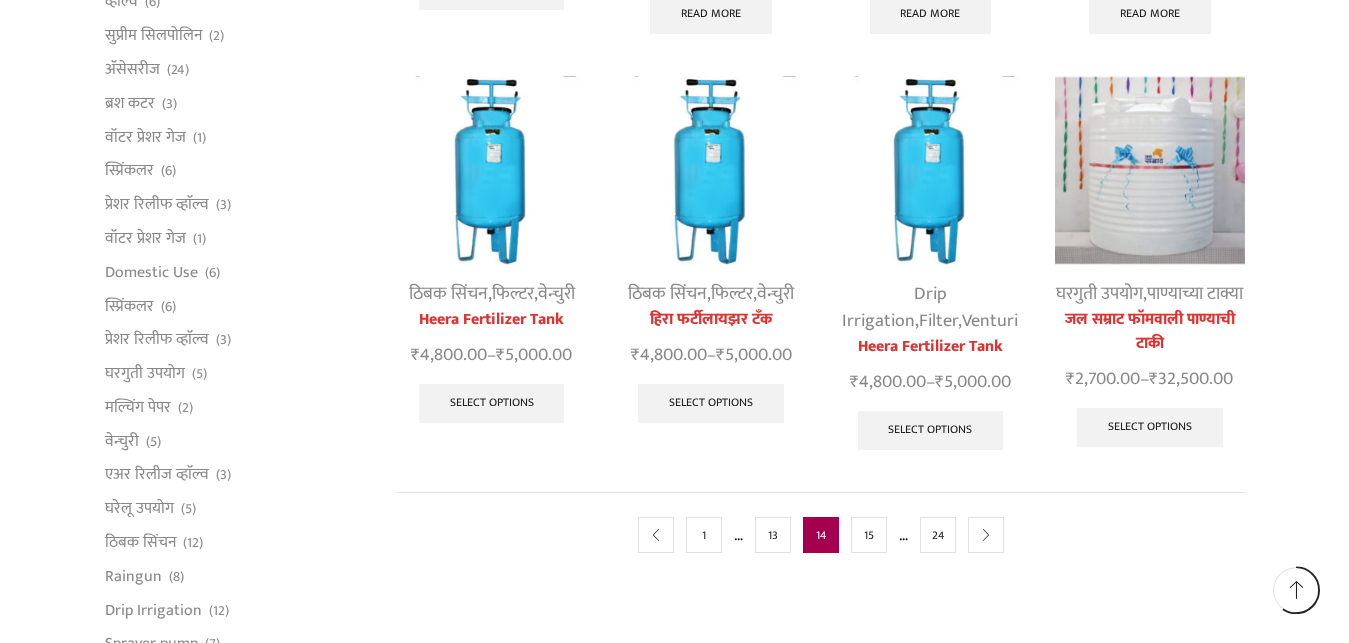 scroll, scrollTop: 1020, scrollLeft: 0, axis: vertical 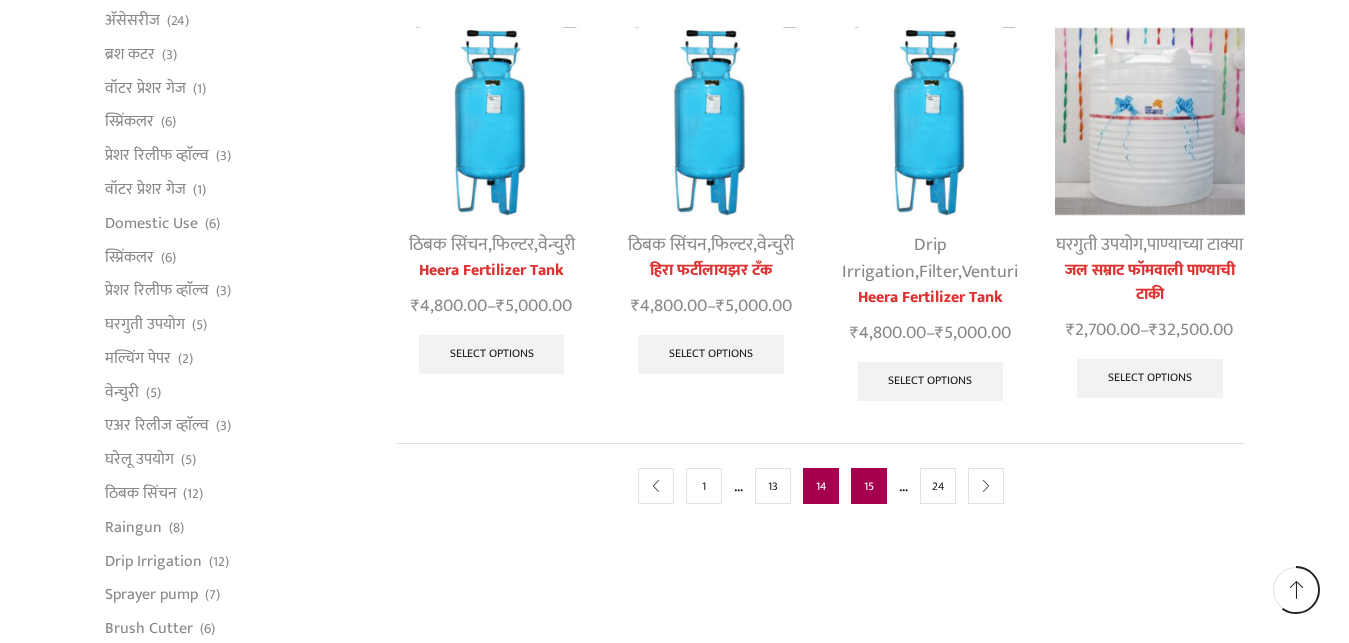 click on "15" at bounding box center (869, 486) 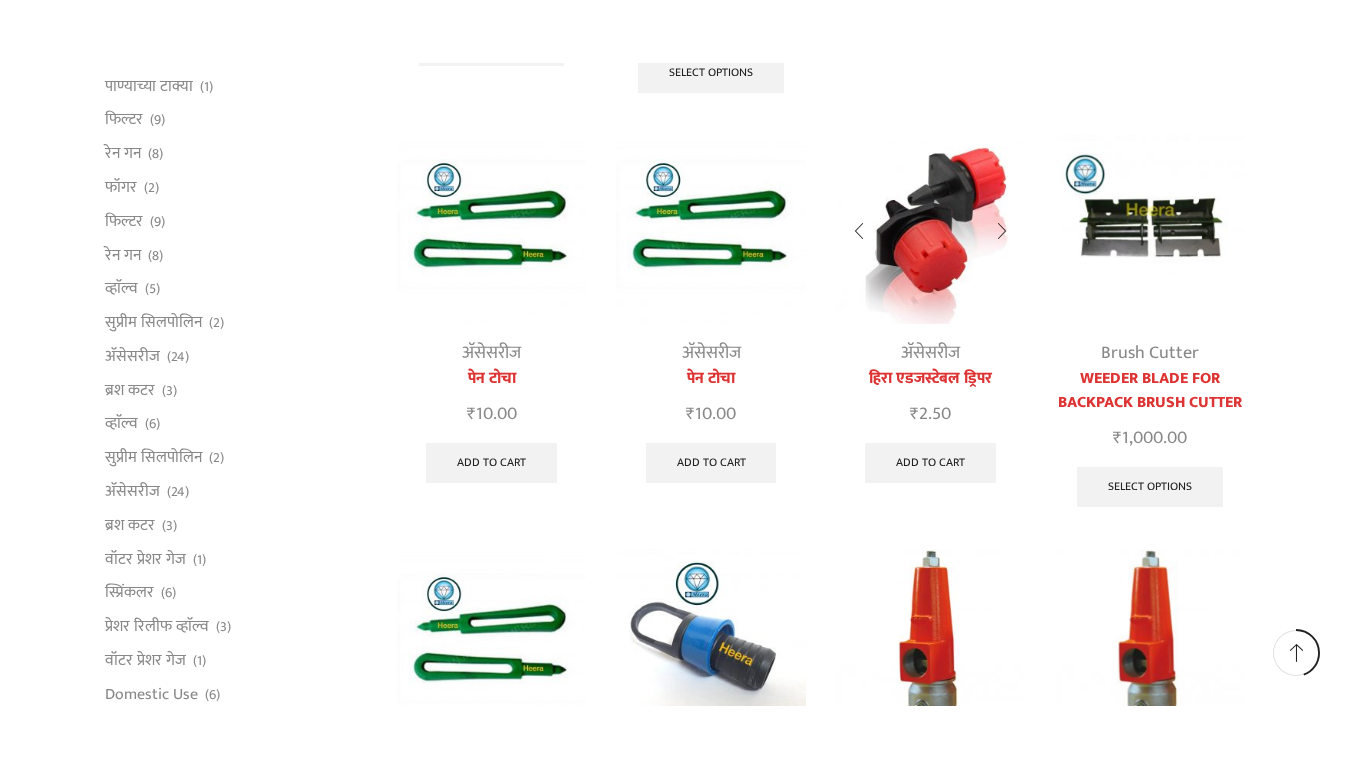 scroll, scrollTop: 918, scrollLeft: 0, axis: vertical 